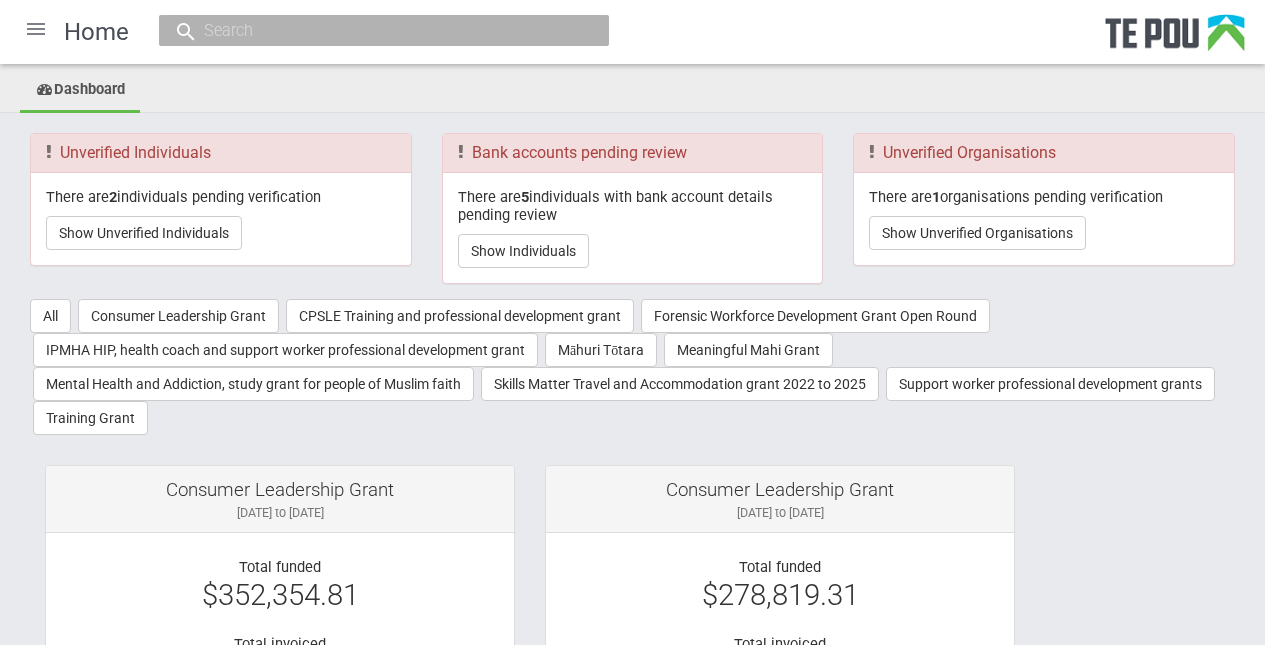 scroll, scrollTop: 0, scrollLeft: 0, axis: both 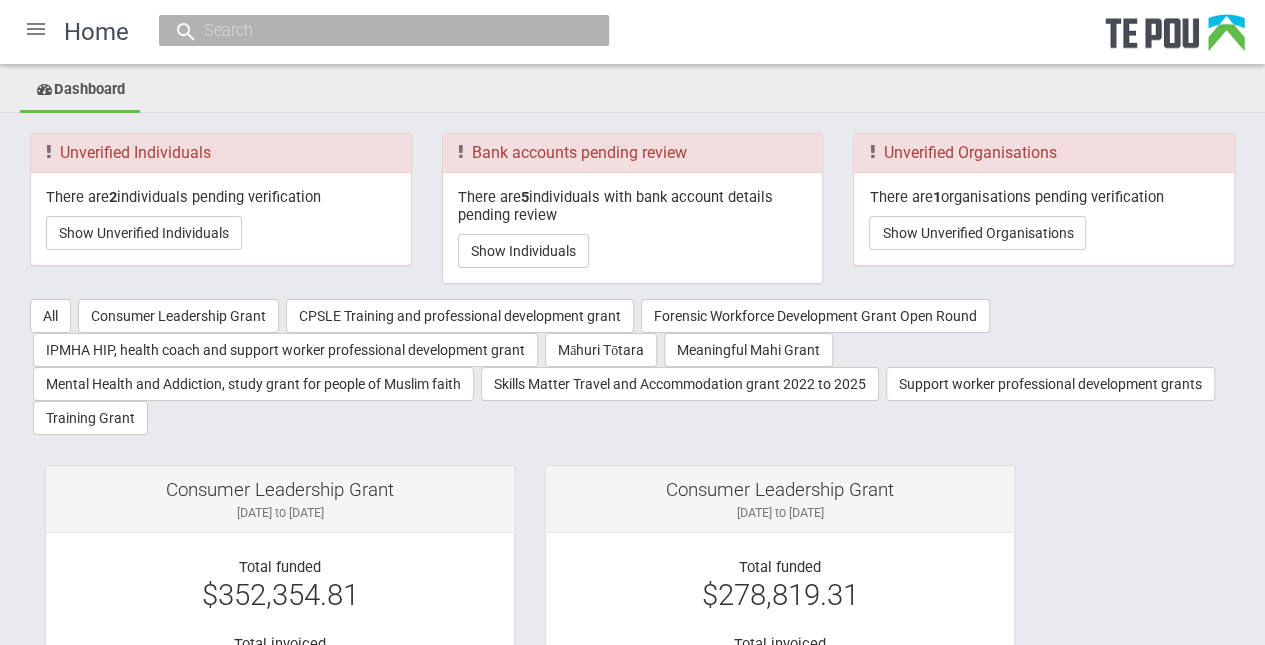 click on "Dashboard" at bounding box center [632, 91] 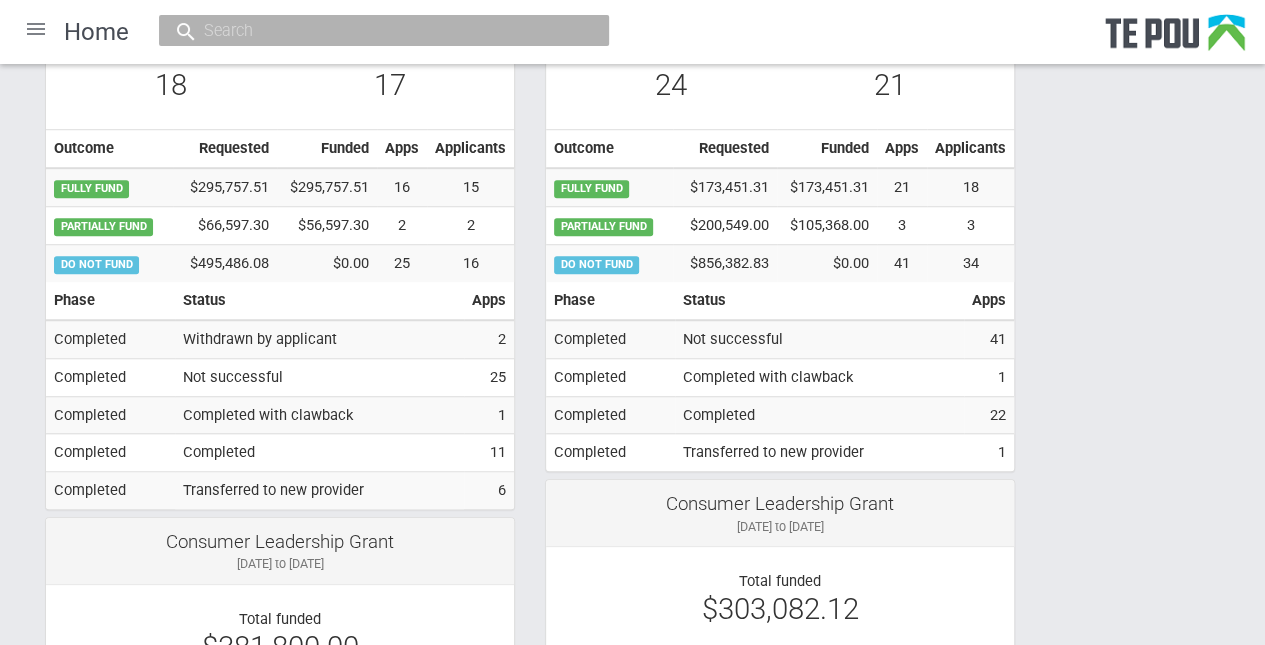 scroll, scrollTop: 400, scrollLeft: 0, axis: vertical 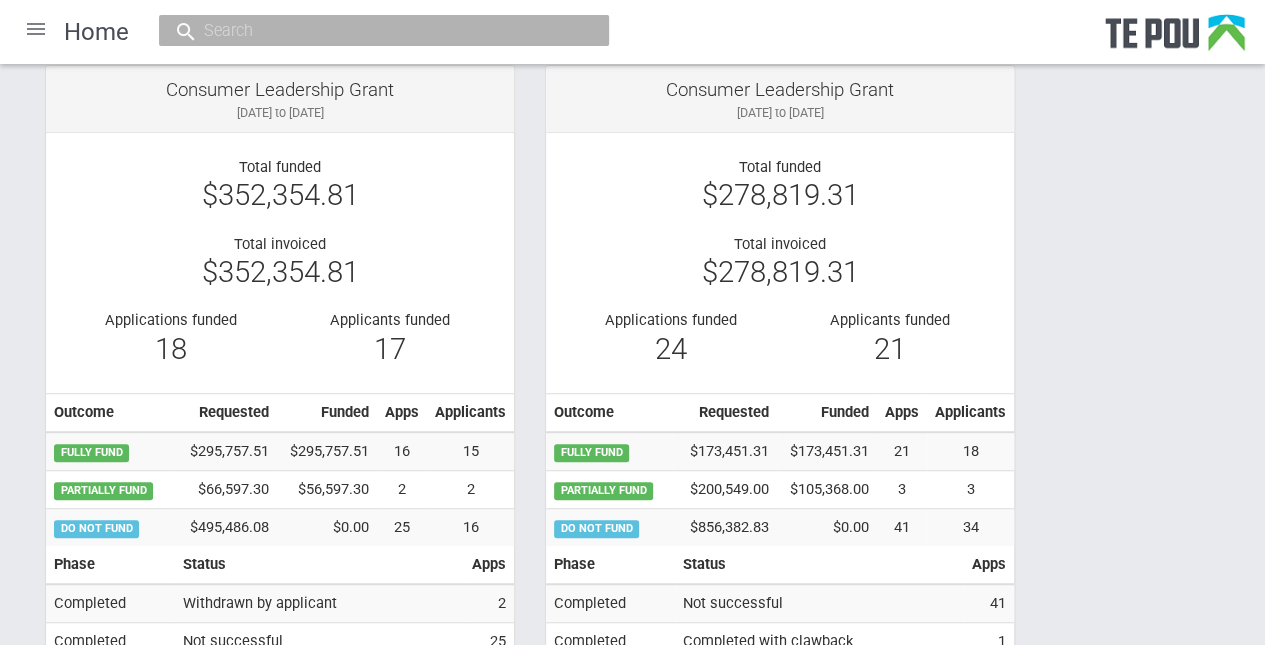click at bounding box center [374, 30] 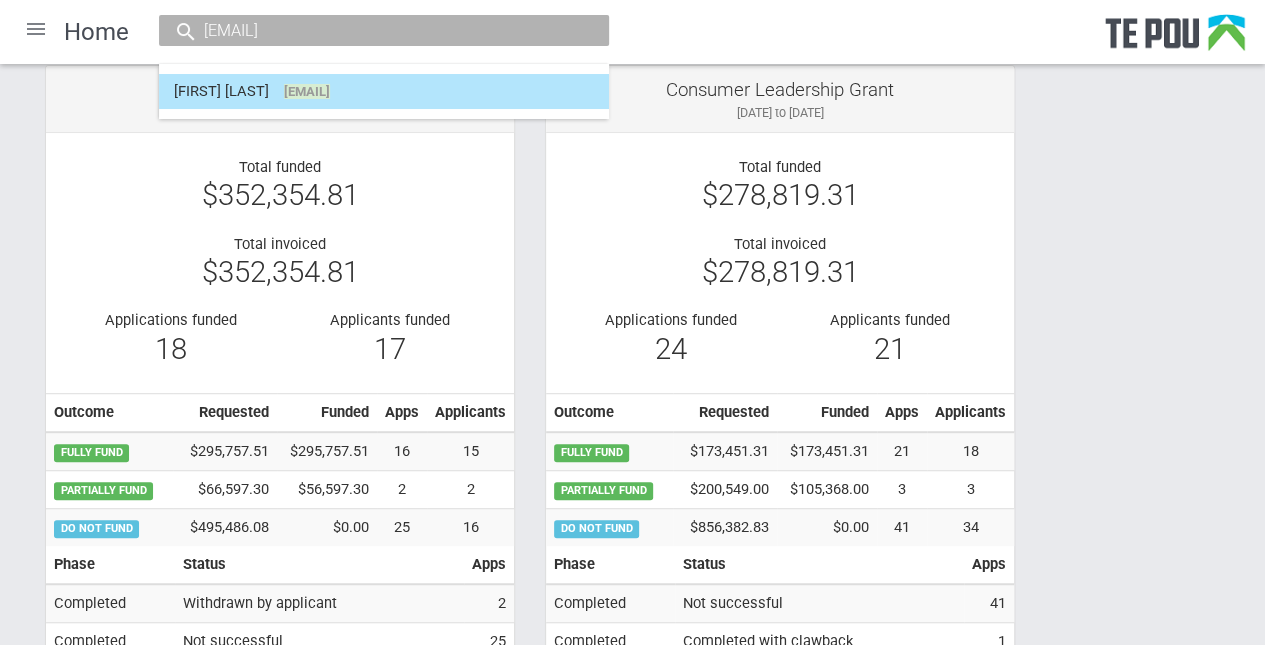 type on "[EMAIL]" 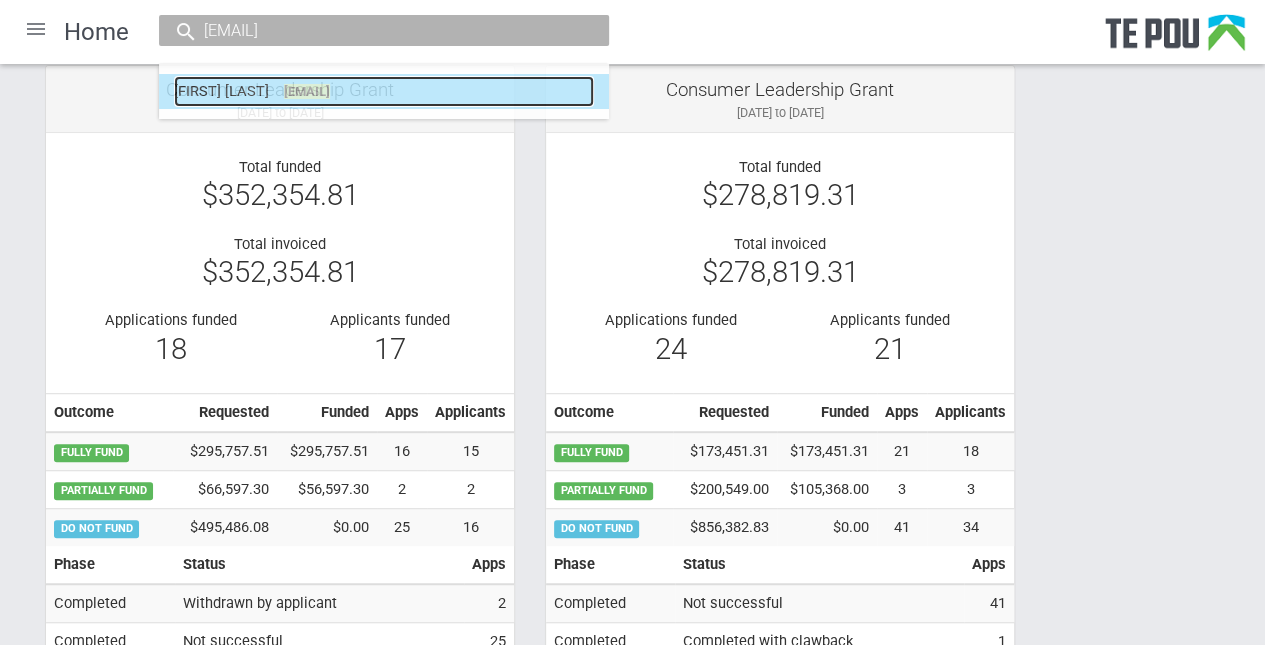 click on "silkek@nhc.maori.nz" at bounding box center [307, 91] 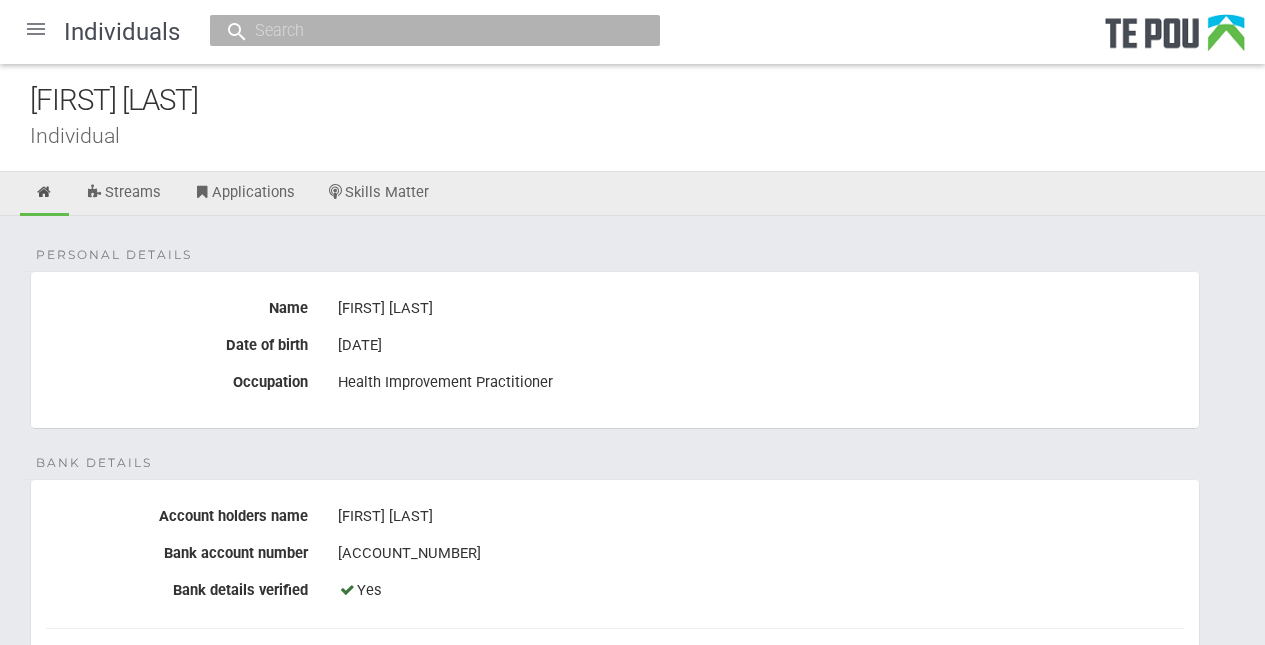 scroll, scrollTop: 0, scrollLeft: 0, axis: both 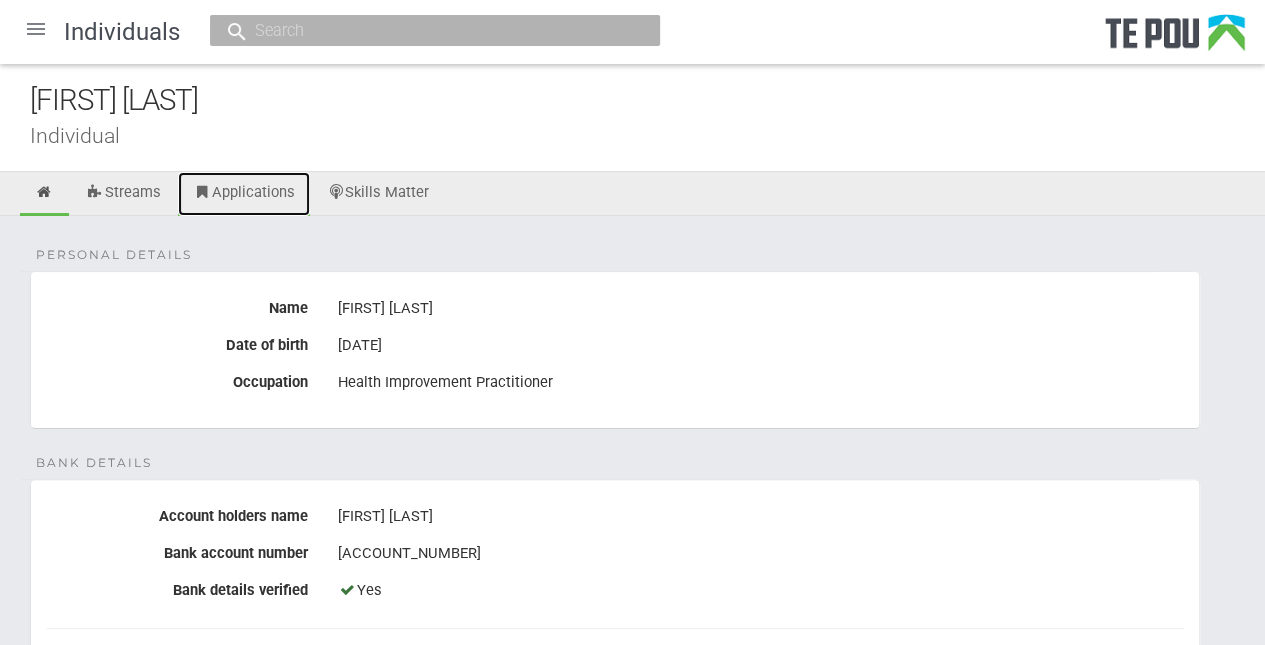 click on "Applications" at bounding box center (244, 194) 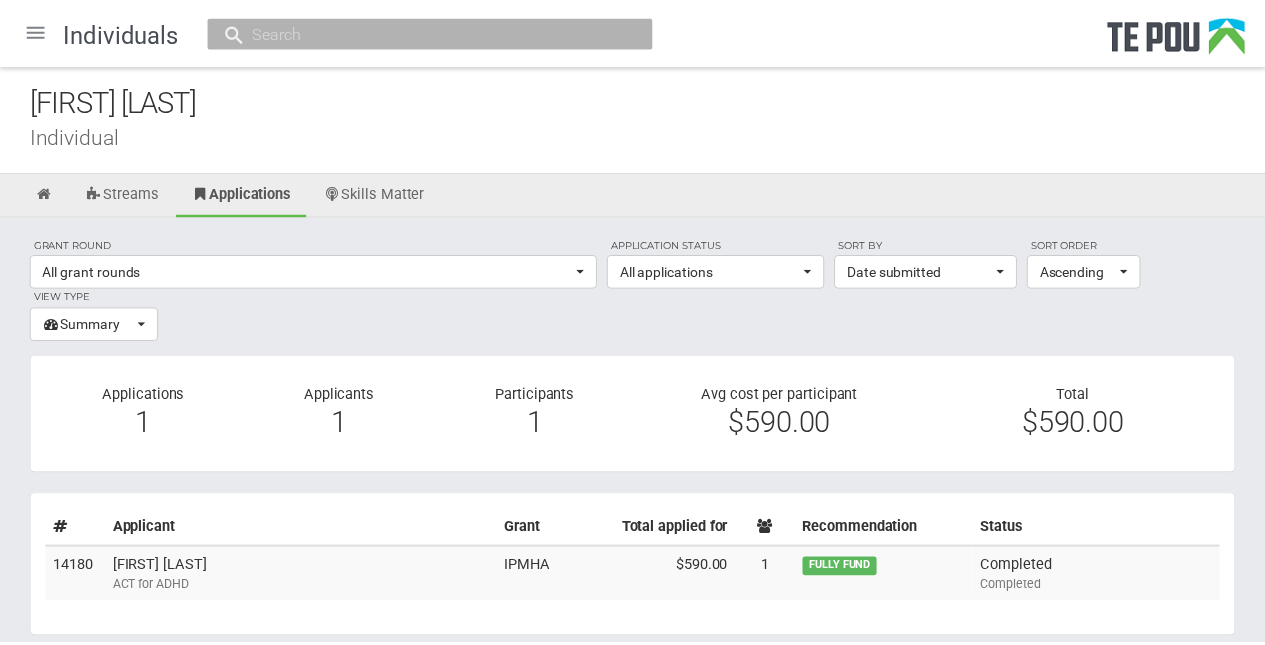 scroll, scrollTop: 0, scrollLeft: 0, axis: both 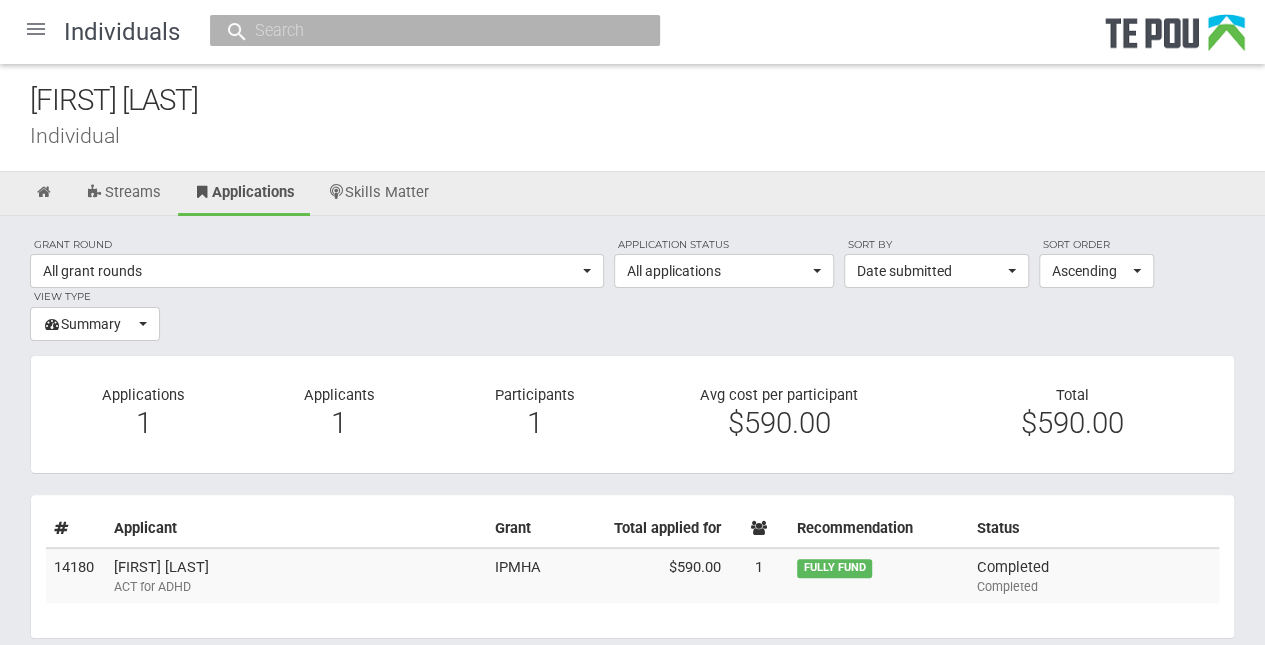 click on "$590.00" at bounding box center (779, 423) 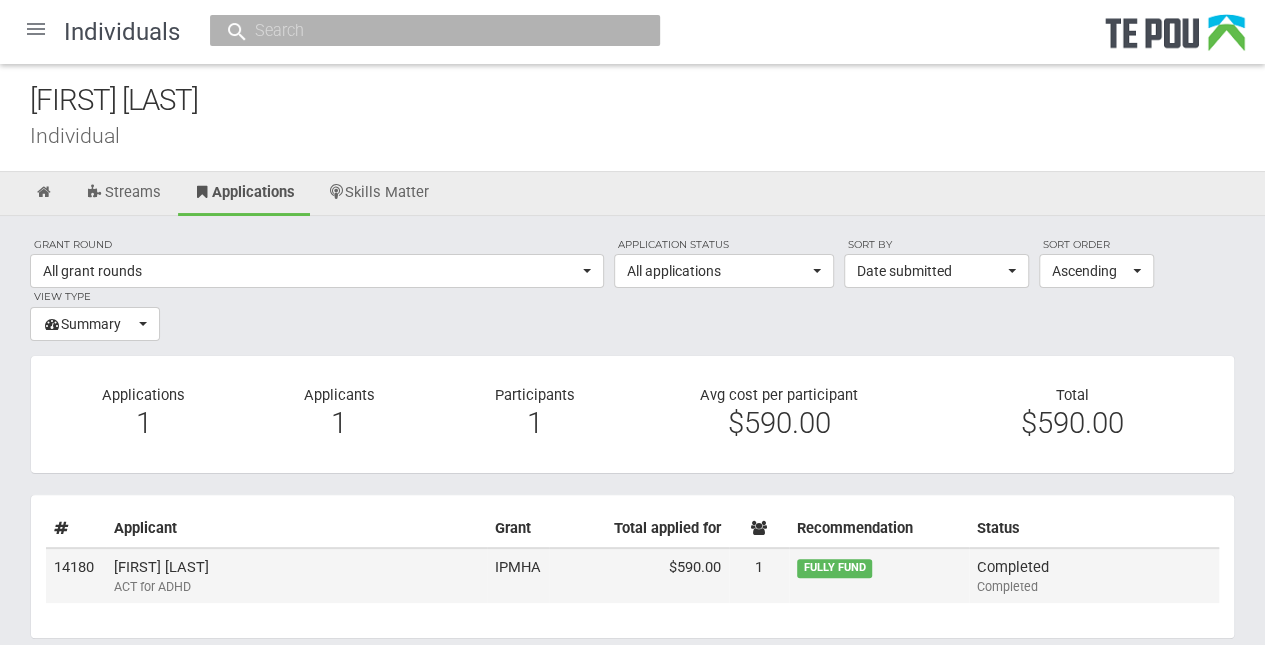 click on "[FIRST] [LAST]
ACT for ADHD" at bounding box center [296, 576] 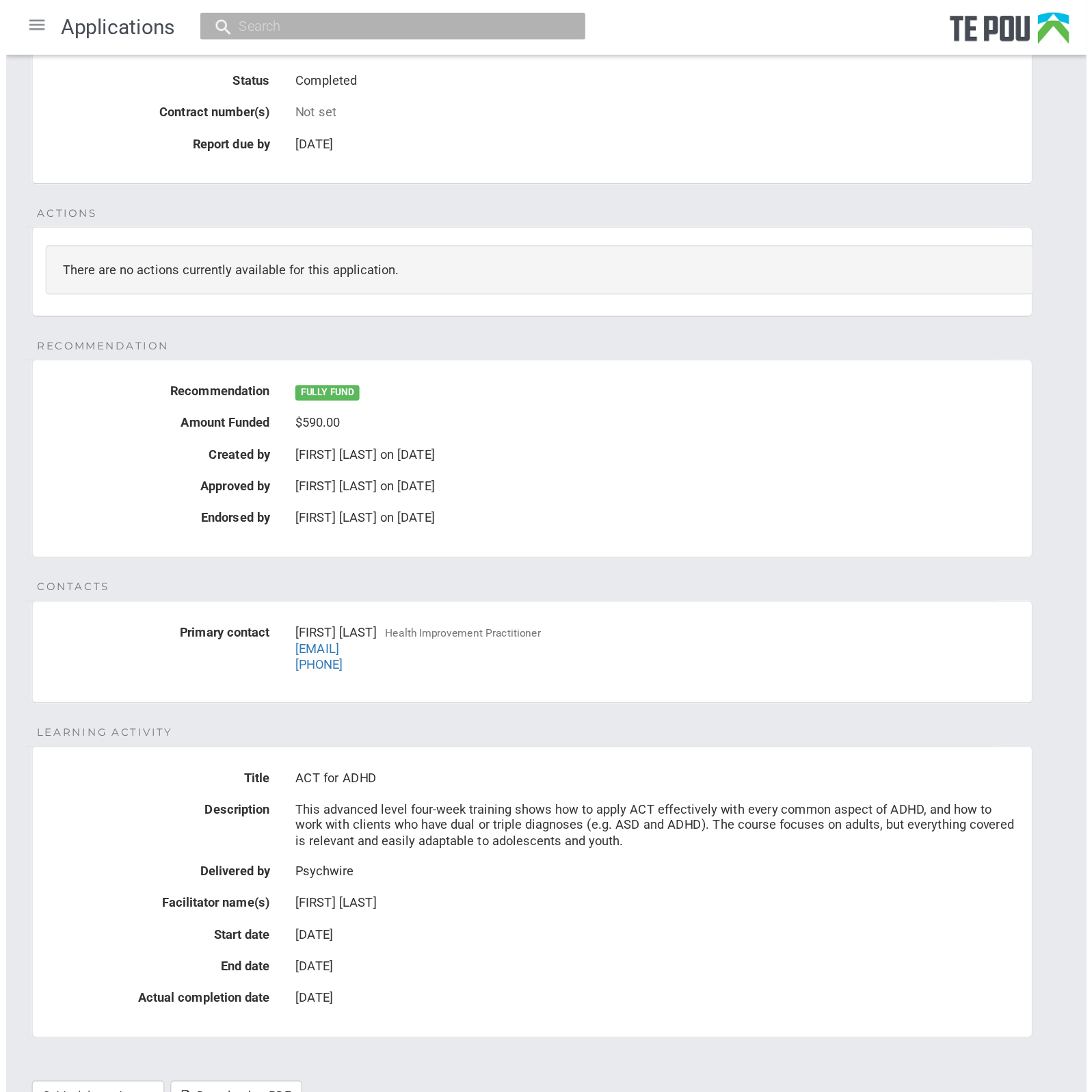 scroll, scrollTop: 0, scrollLeft: 0, axis: both 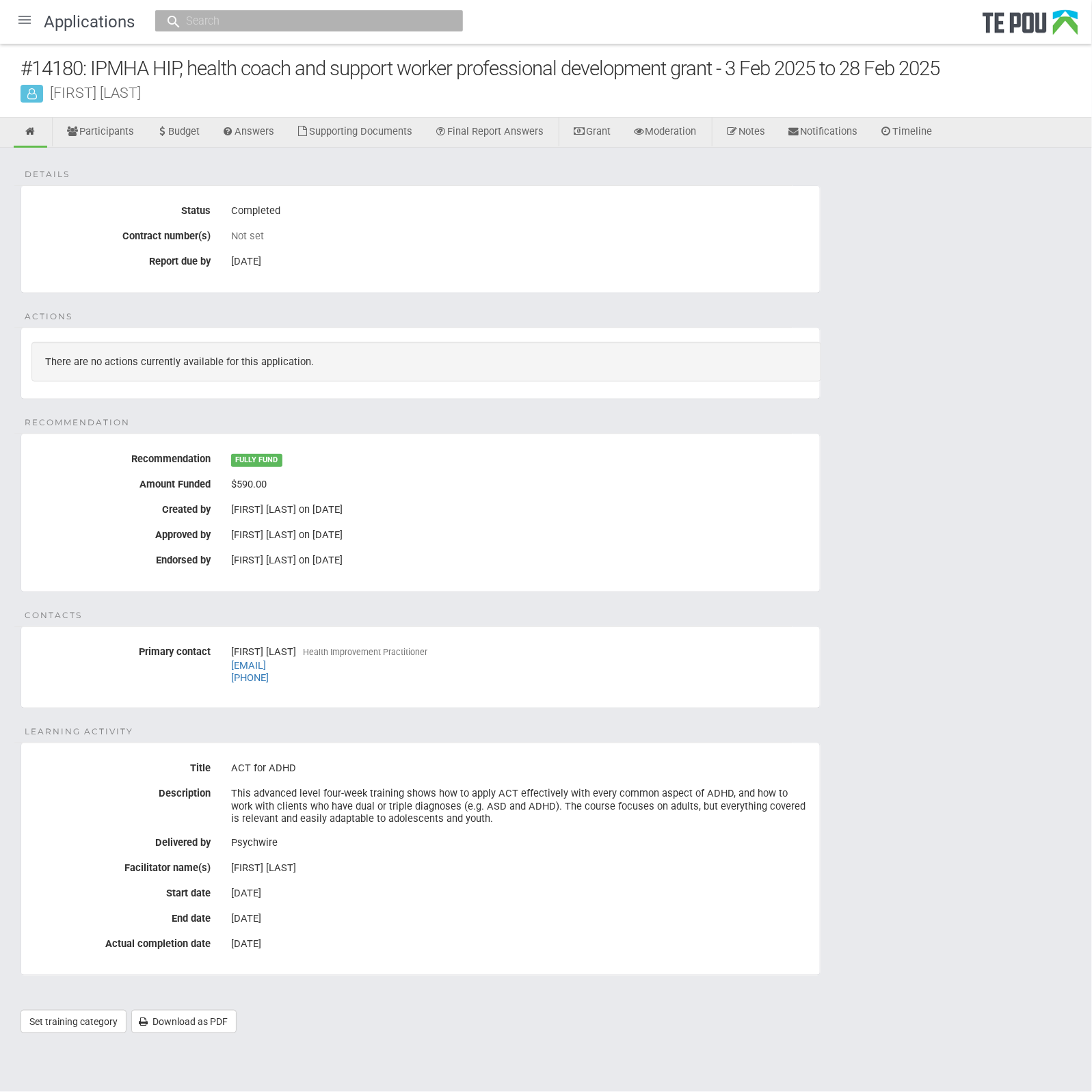 click on "Details Status Completed
Contract number(s) 	 Not set
Report due by [DATE] Actions
There are no actions currently available for this application.
Recommendation
Recommendation FULLY FUND
Amount Funded $590.00
Created by          [FIRST] [LAST]
on [DATE]
Approved by 			 [FIRST] [LAST]
on [DATE]
Endorsed by 			 [FIRST] [LAST]
on [DATE]
Contacts Primary contact [FIRST] [LAST]
Health Improvement Practitioner
[EMAIL]
[PHONE]
Learning Activity Title ACT for ADHD
Description
This advanced level four-week training shows how to apply ACT effectively with every common aspect of ADHD, and how to work with clients who have dual or triple diagnoses (e.g. ASD and ADHD). The course focuses on adults, but everything covered is relevant and easily adaptable to adolescents and youth. Delivered by Psychwire
Facilitator name(s) [FIRST] [LAST]
Start date [DATE] End date [DATE] [DATE]" at bounding box center (546, 597) 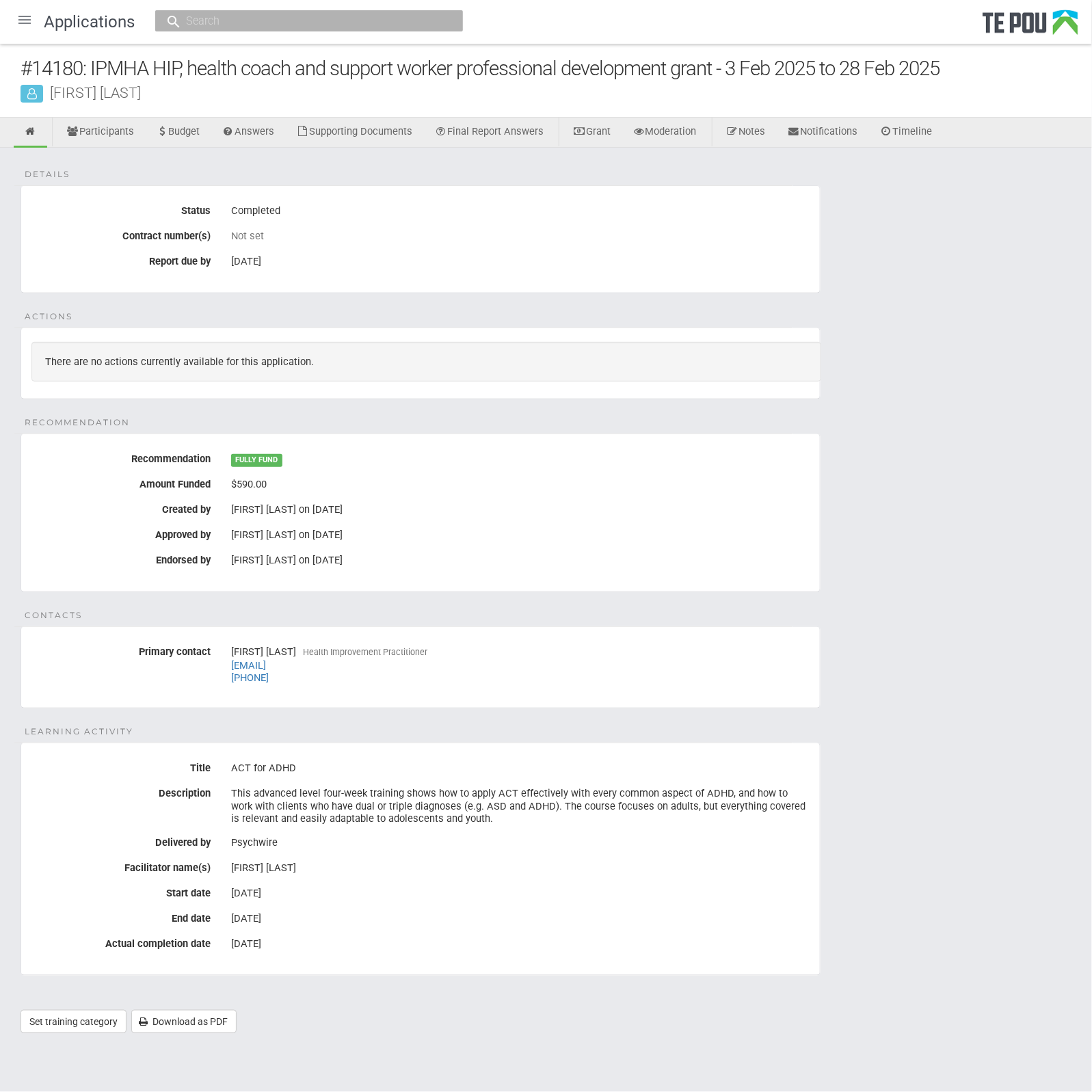 click at bounding box center (302, 21) 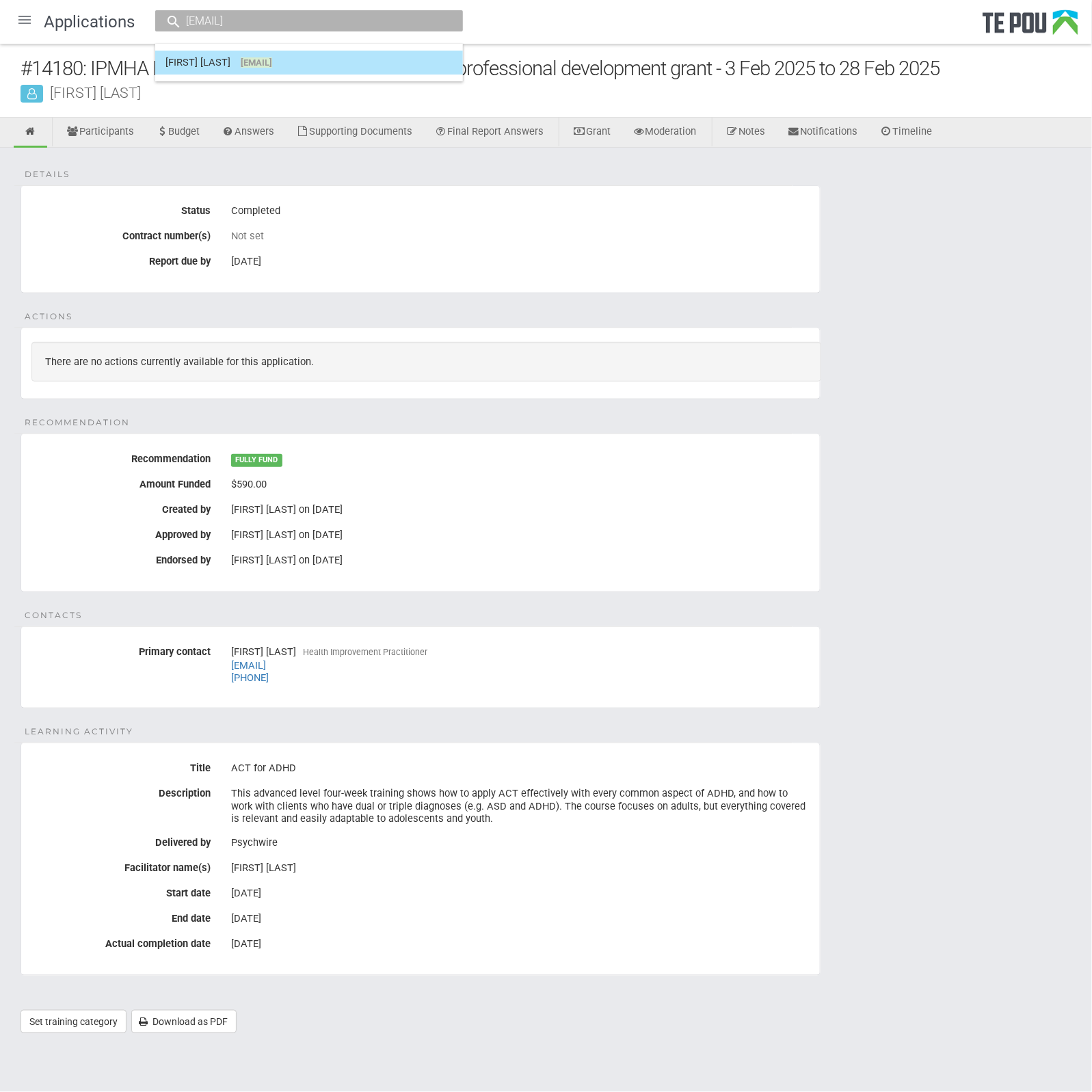 type on "[EMAIL]" 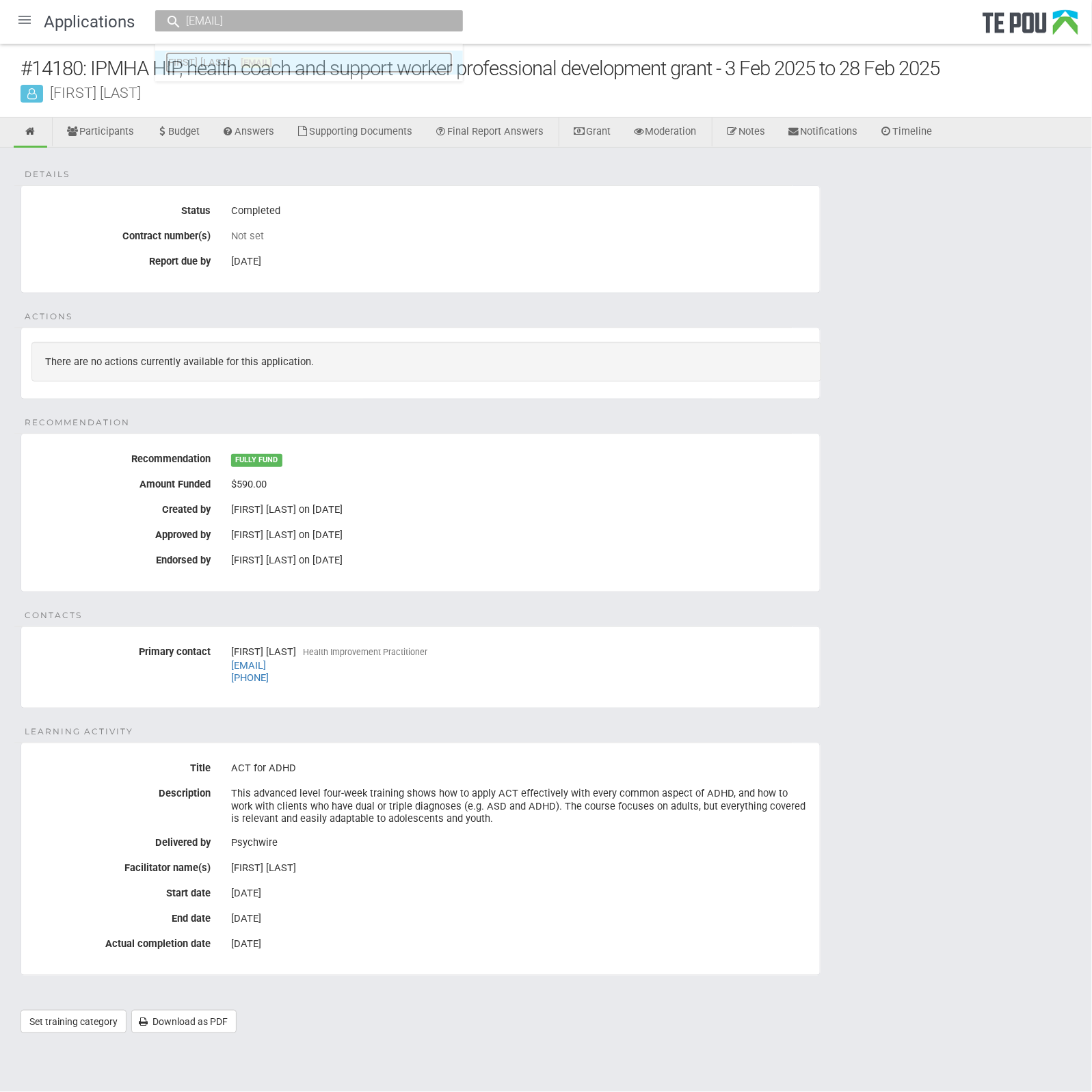 click on "[EMAIL]" at bounding box center (256, 62) 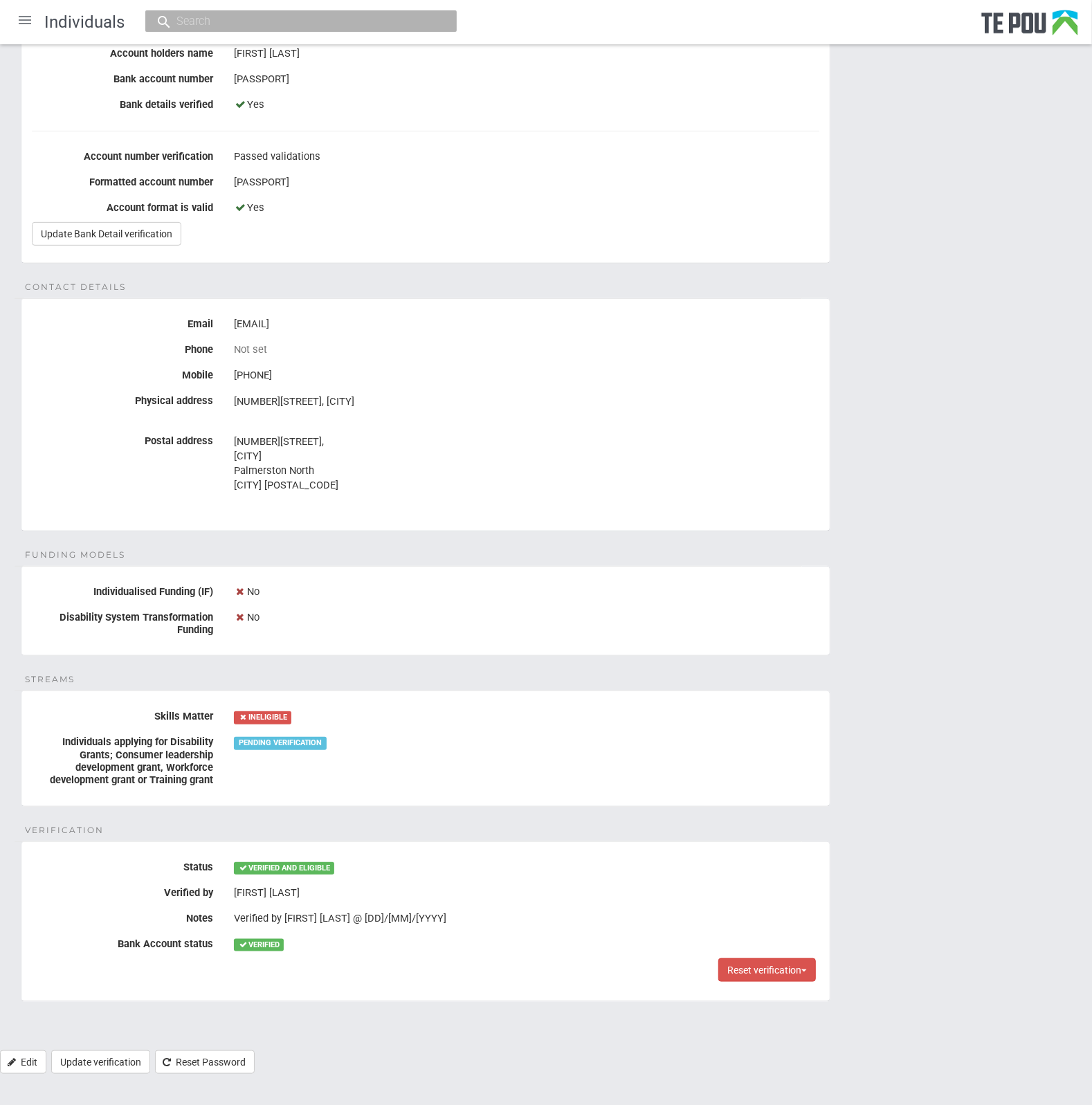 scroll, scrollTop: 0, scrollLeft: 0, axis: both 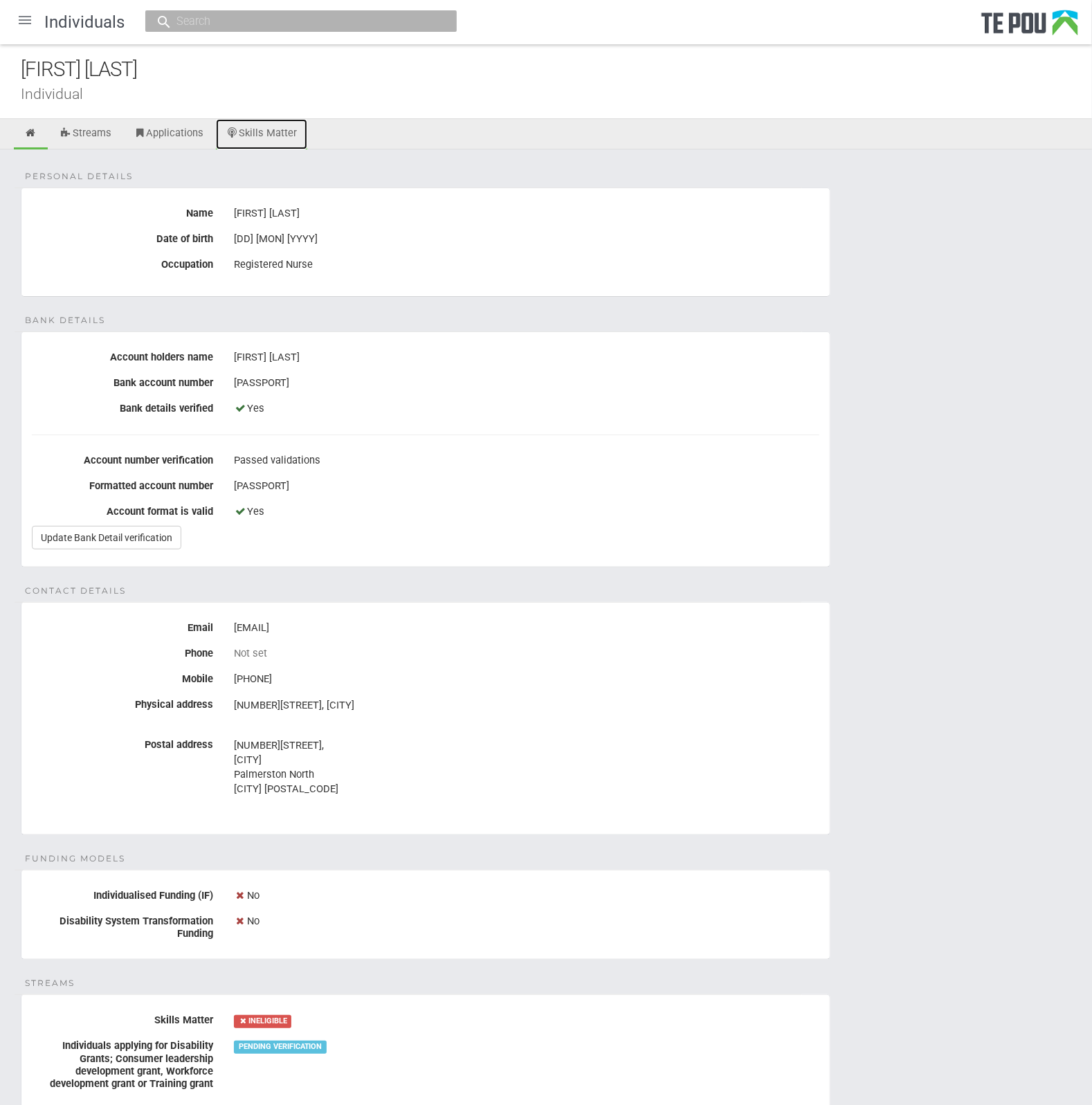 click on "Skills Matter" at bounding box center [262, 134] 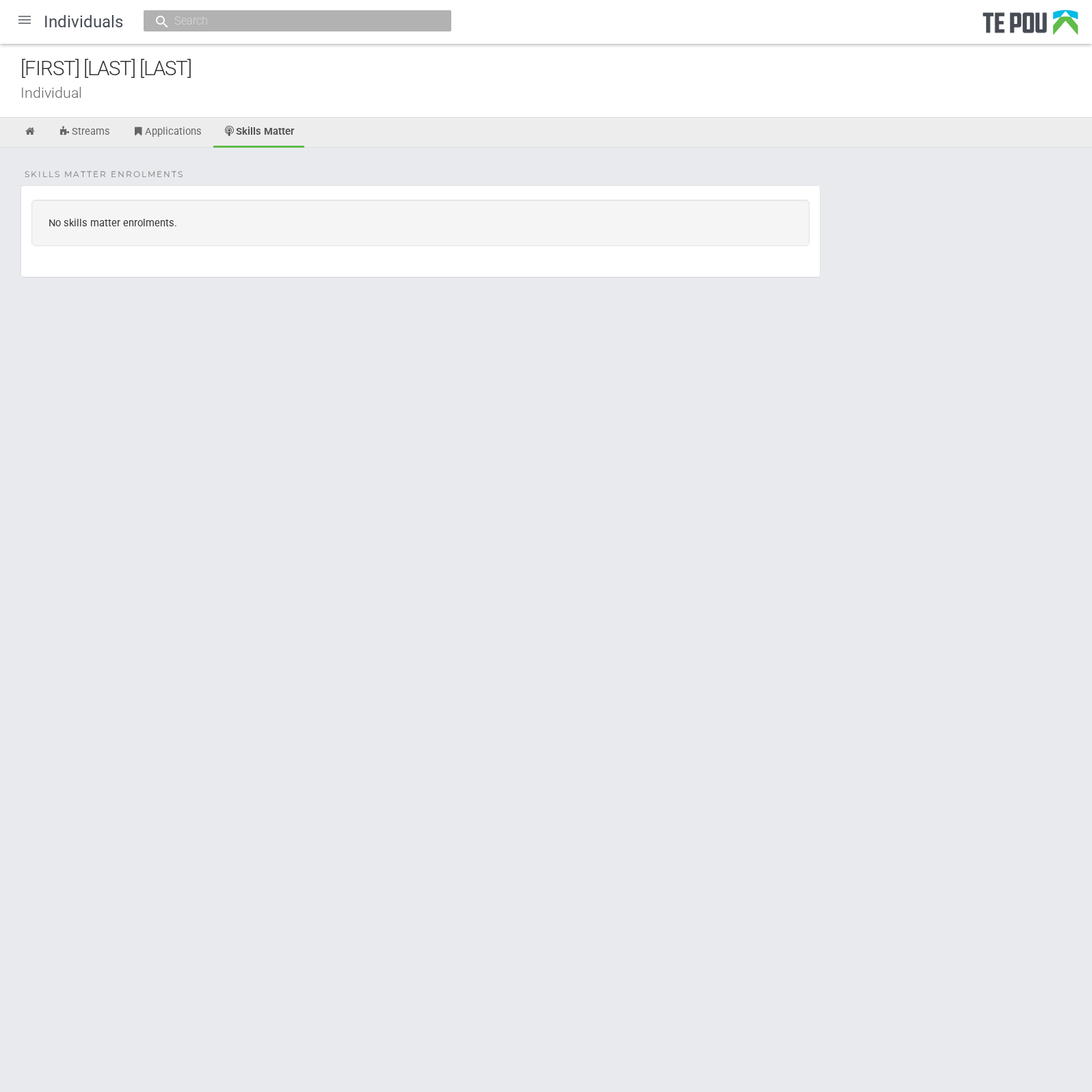 scroll, scrollTop: 0, scrollLeft: 0, axis: both 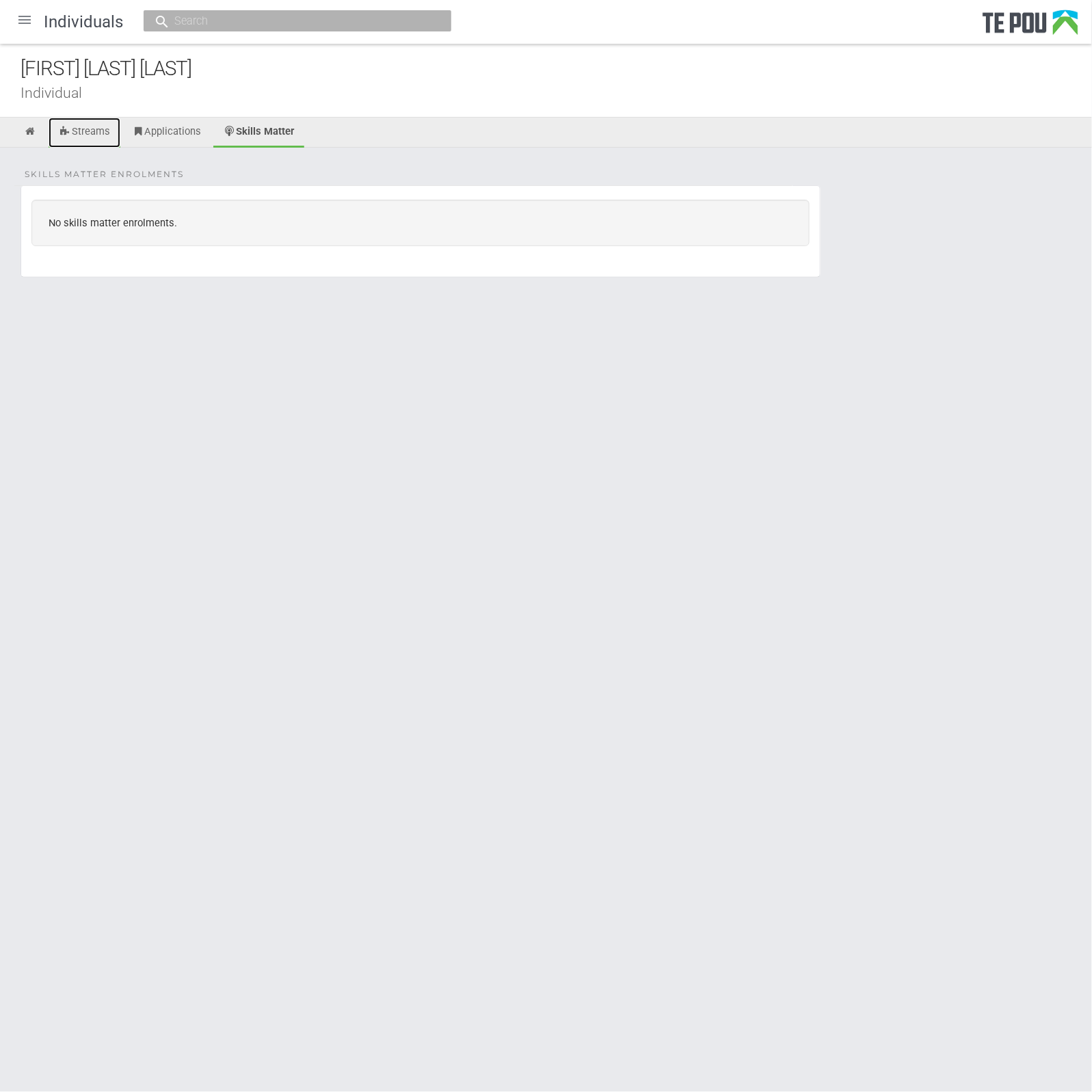 click on "Streams" at bounding box center (84, 133) 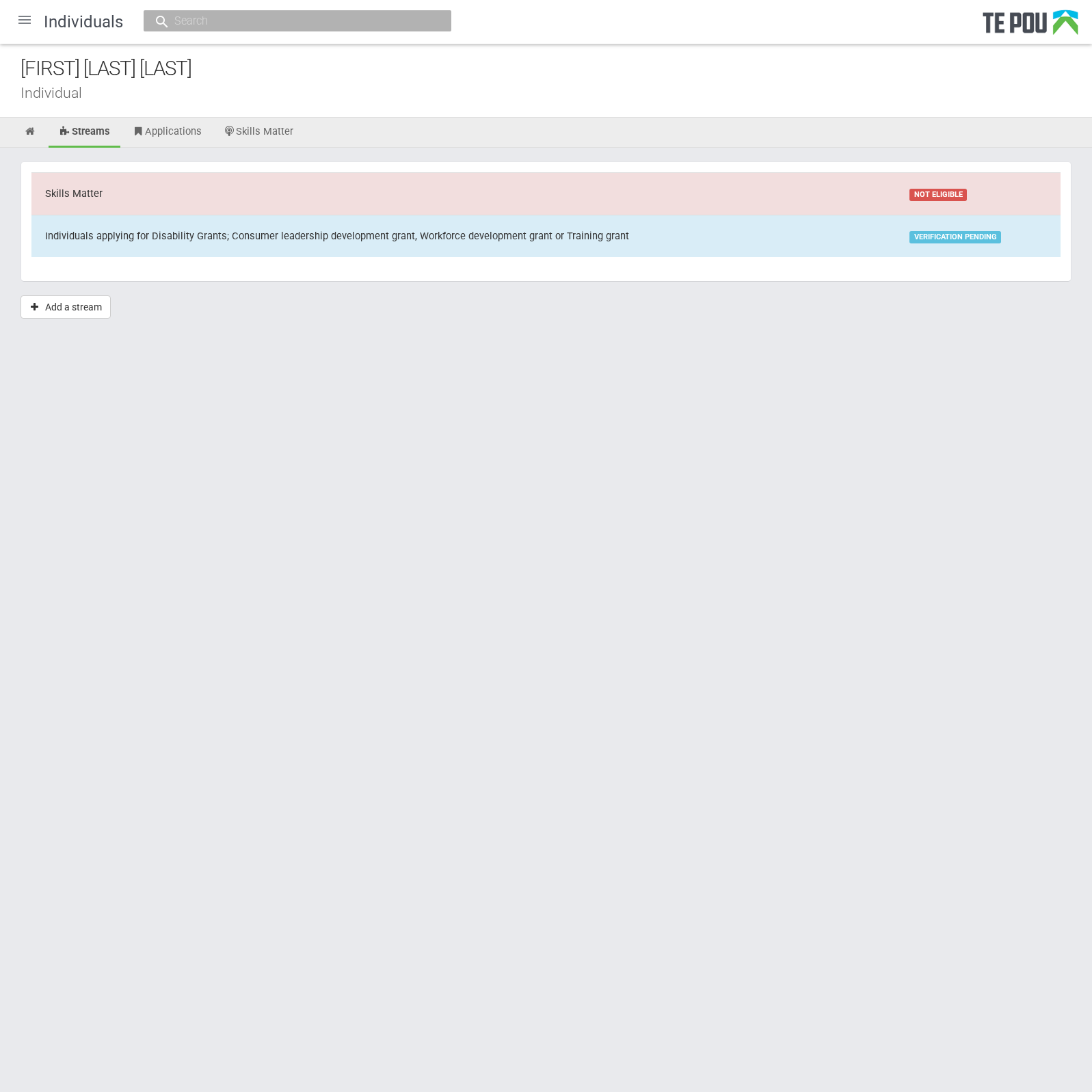scroll, scrollTop: 0, scrollLeft: 0, axis: both 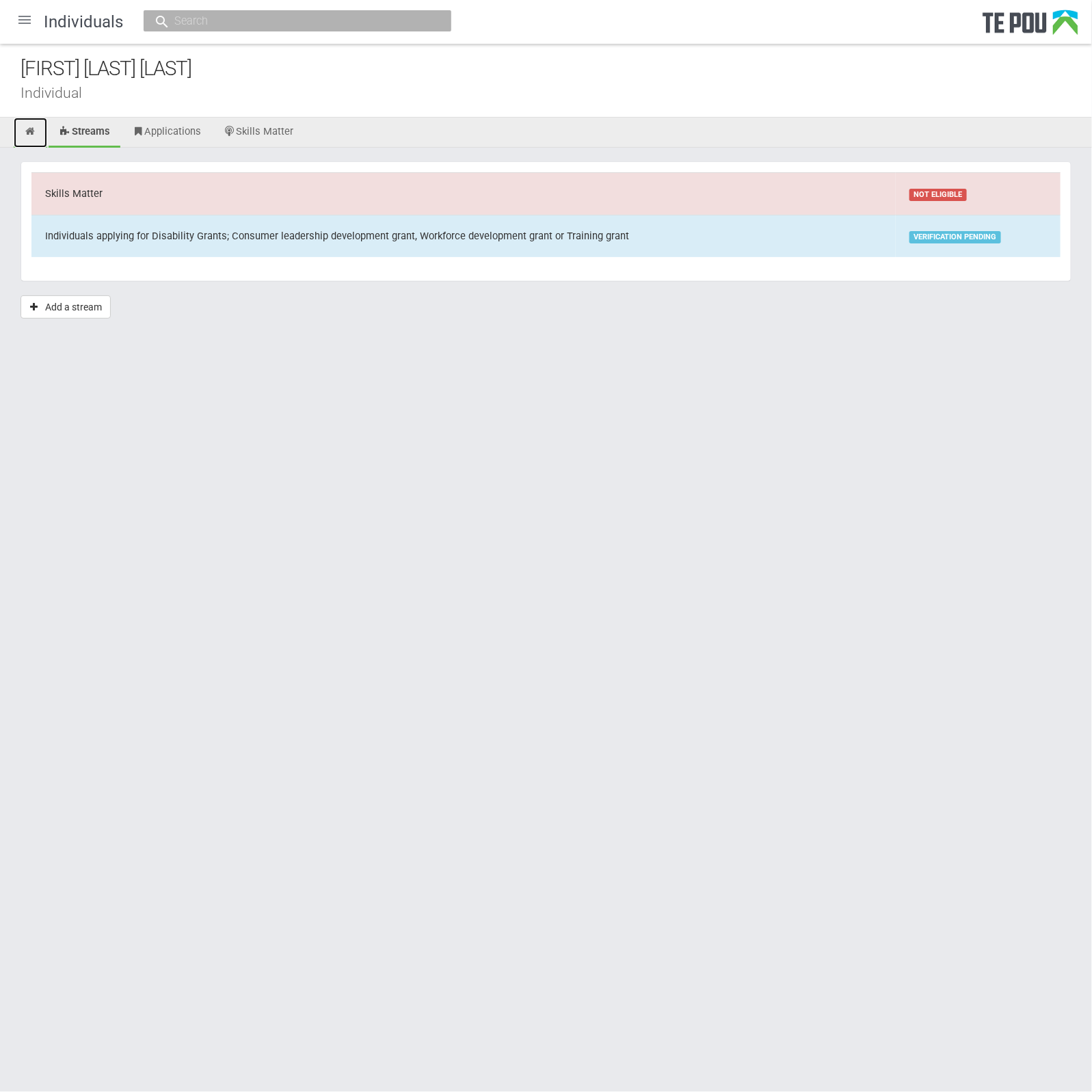 click at bounding box center (30, 131) 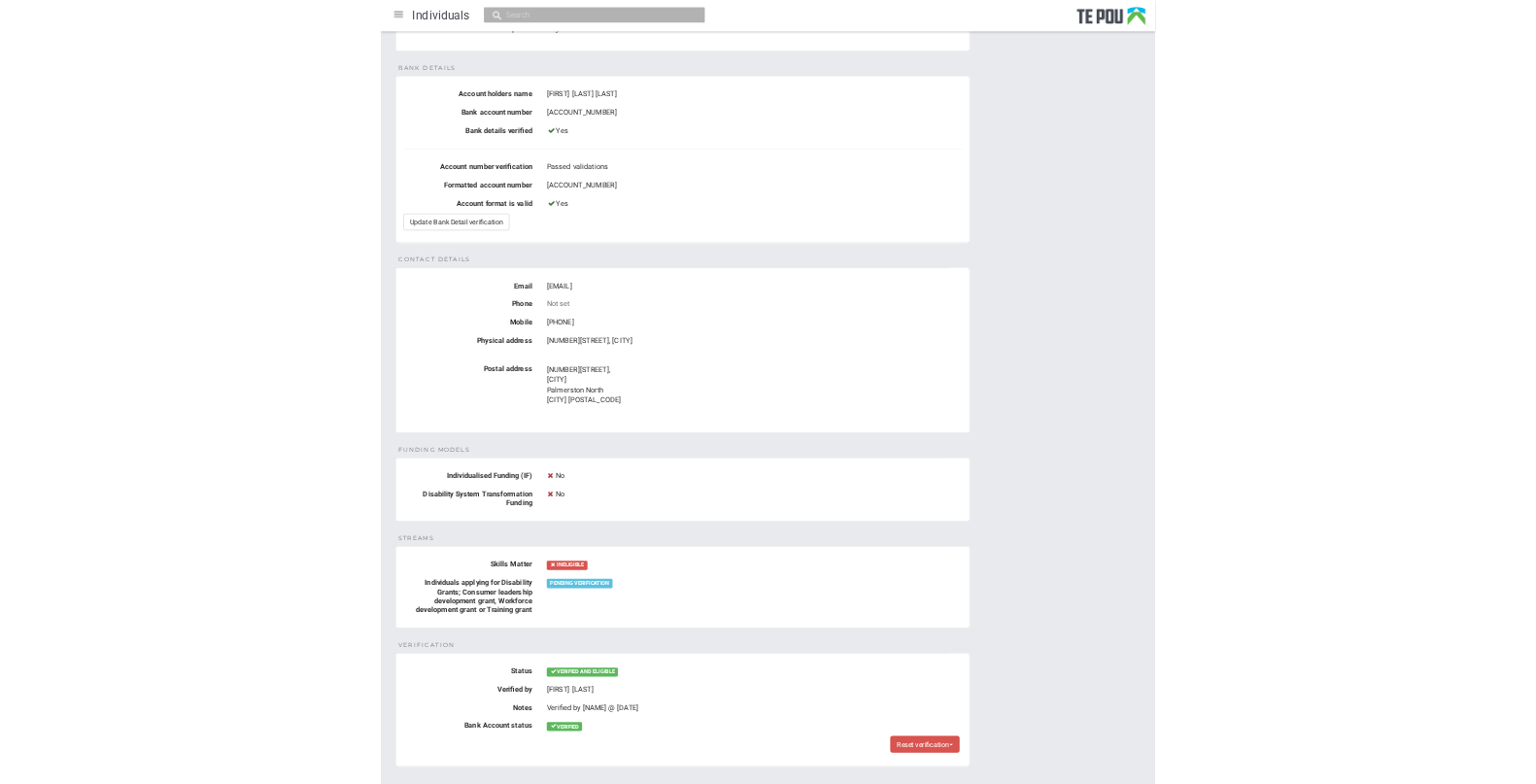scroll, scrollTop: 426, scrollLeft: 0, axis: vertical 